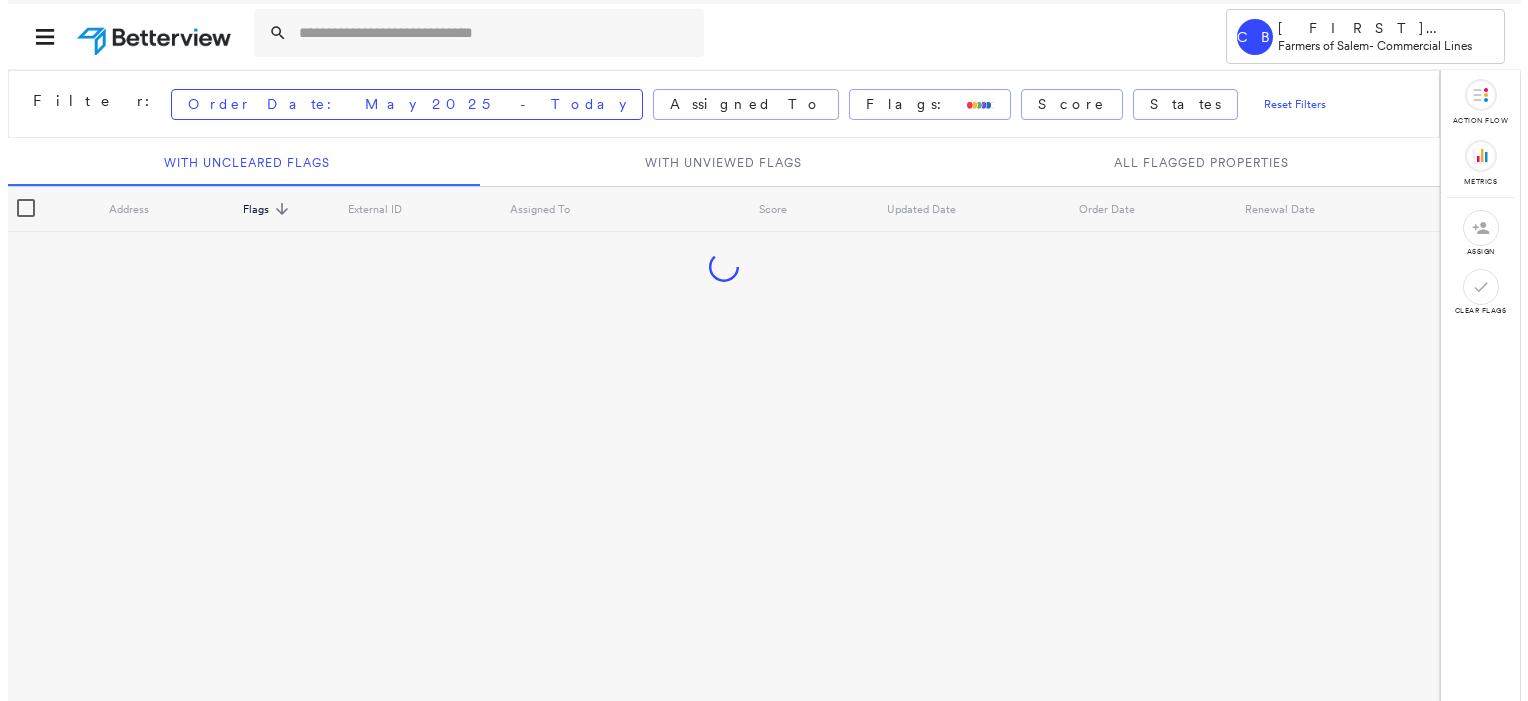scroll, scrollTop: 0, scrollLeft: 0, axis: both 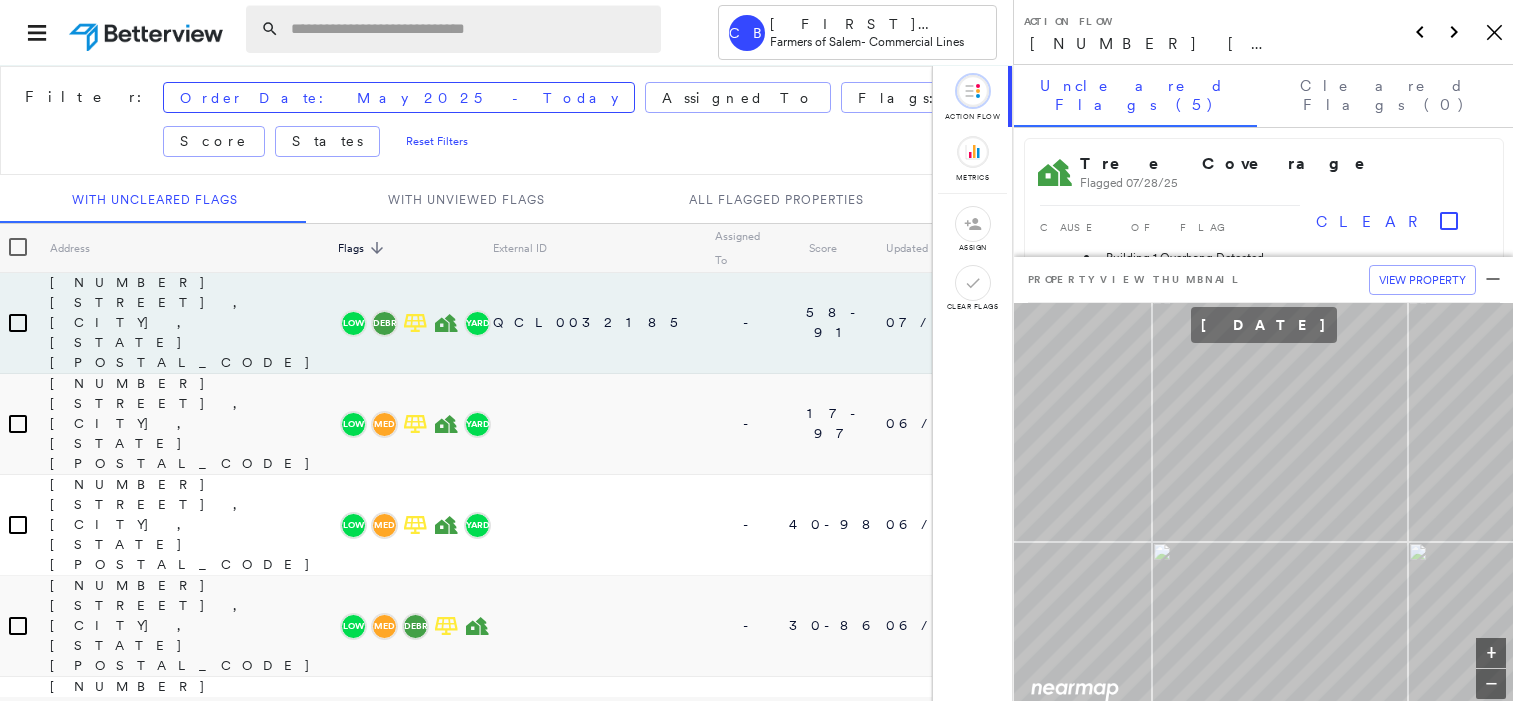 click at bounding box center (470, 29) 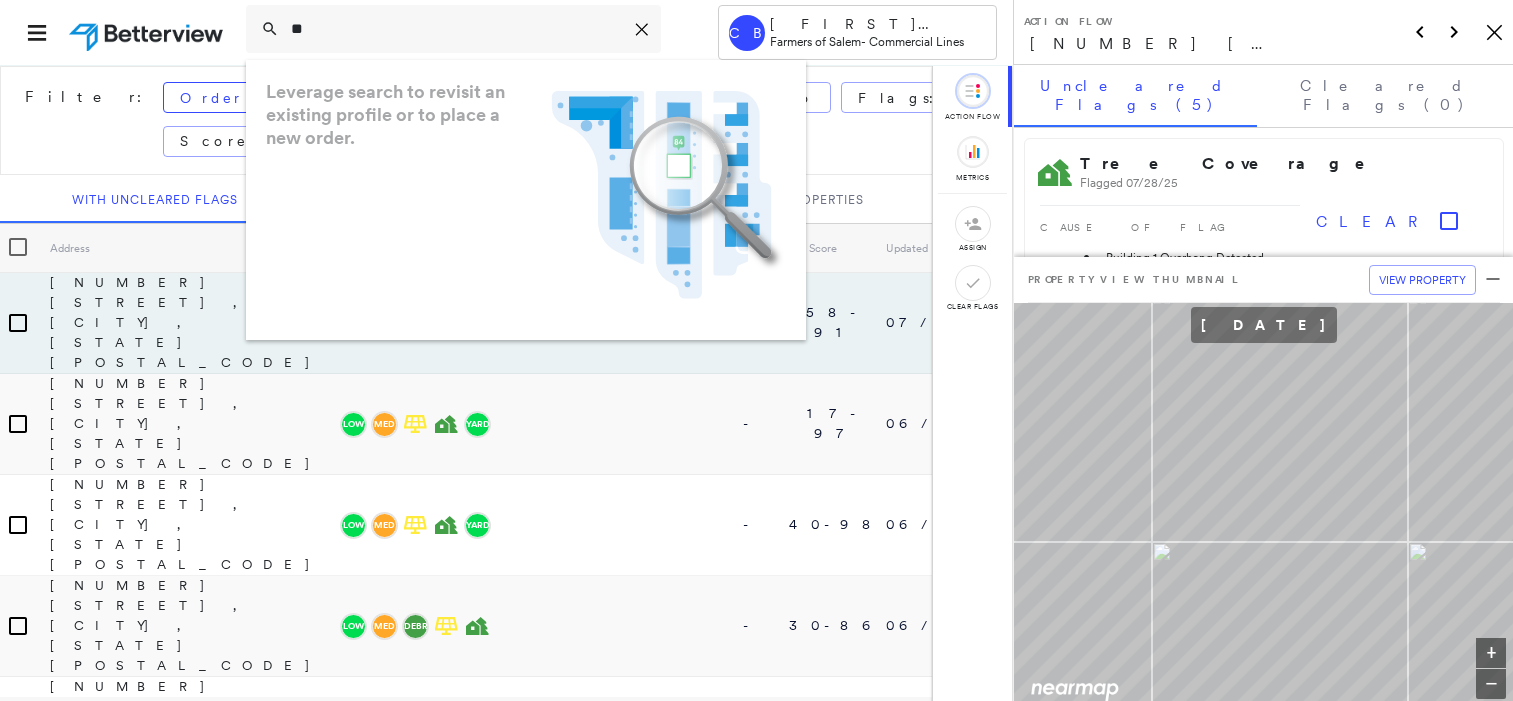 type on "*" 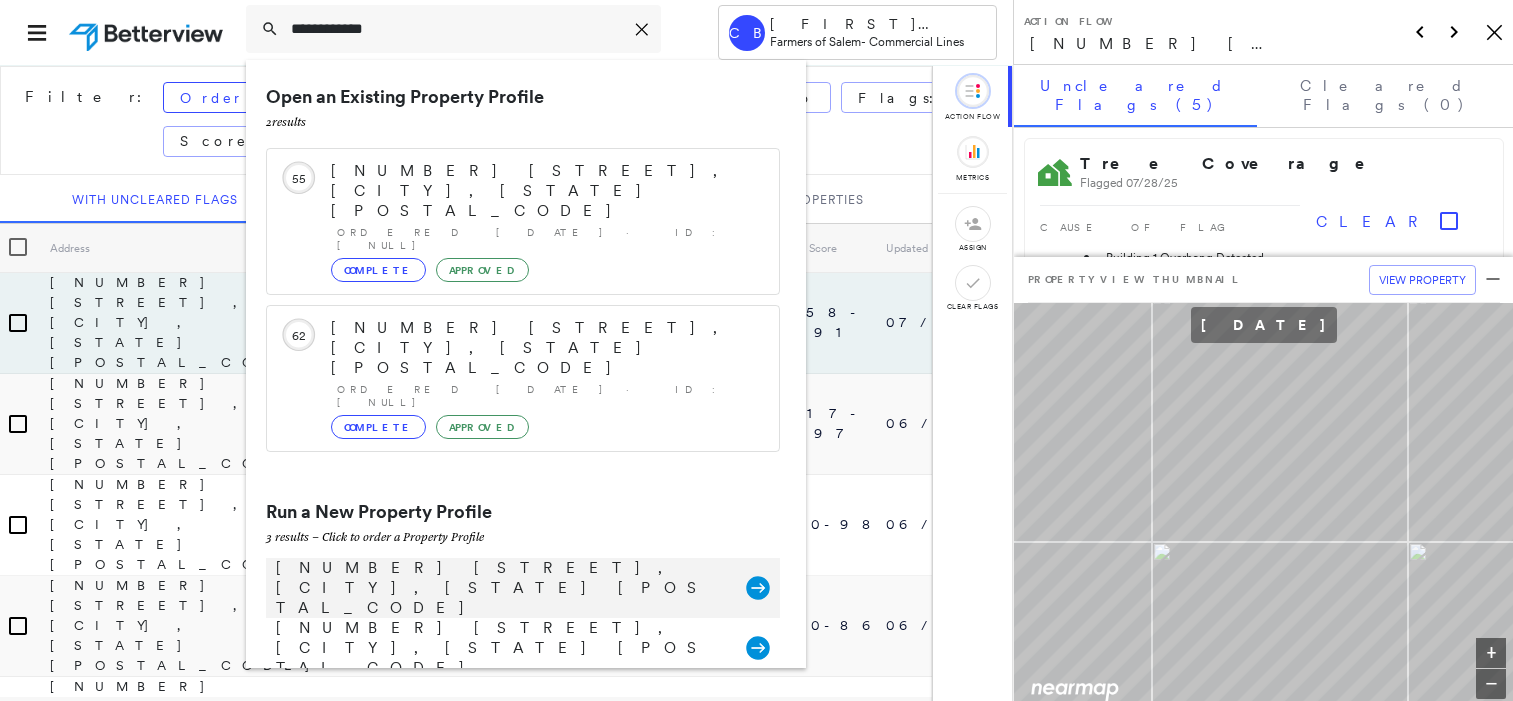type on "**********" 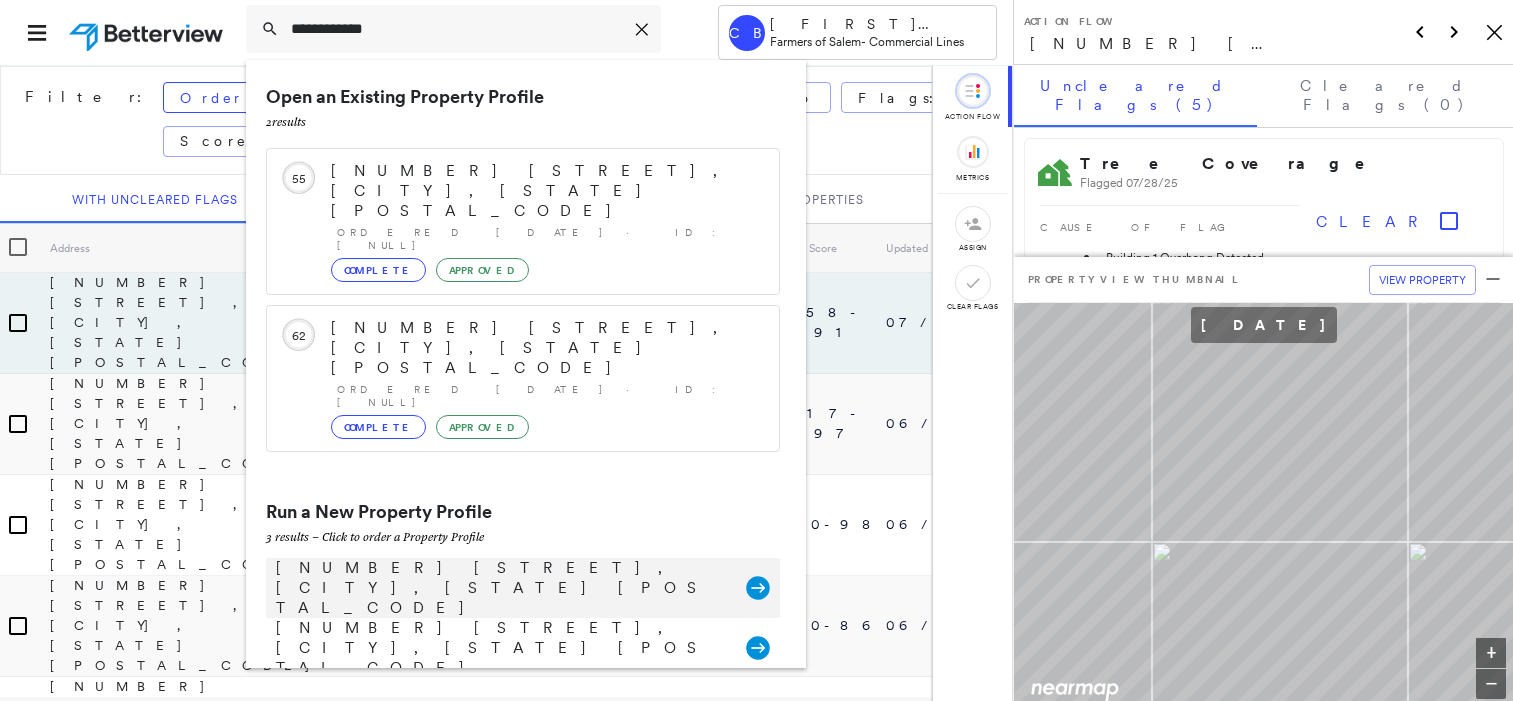 click on "[NUMBER] [STREET], [CITY], [STATE] [POSTAL_CODE]" at bounding box center (501, 588) 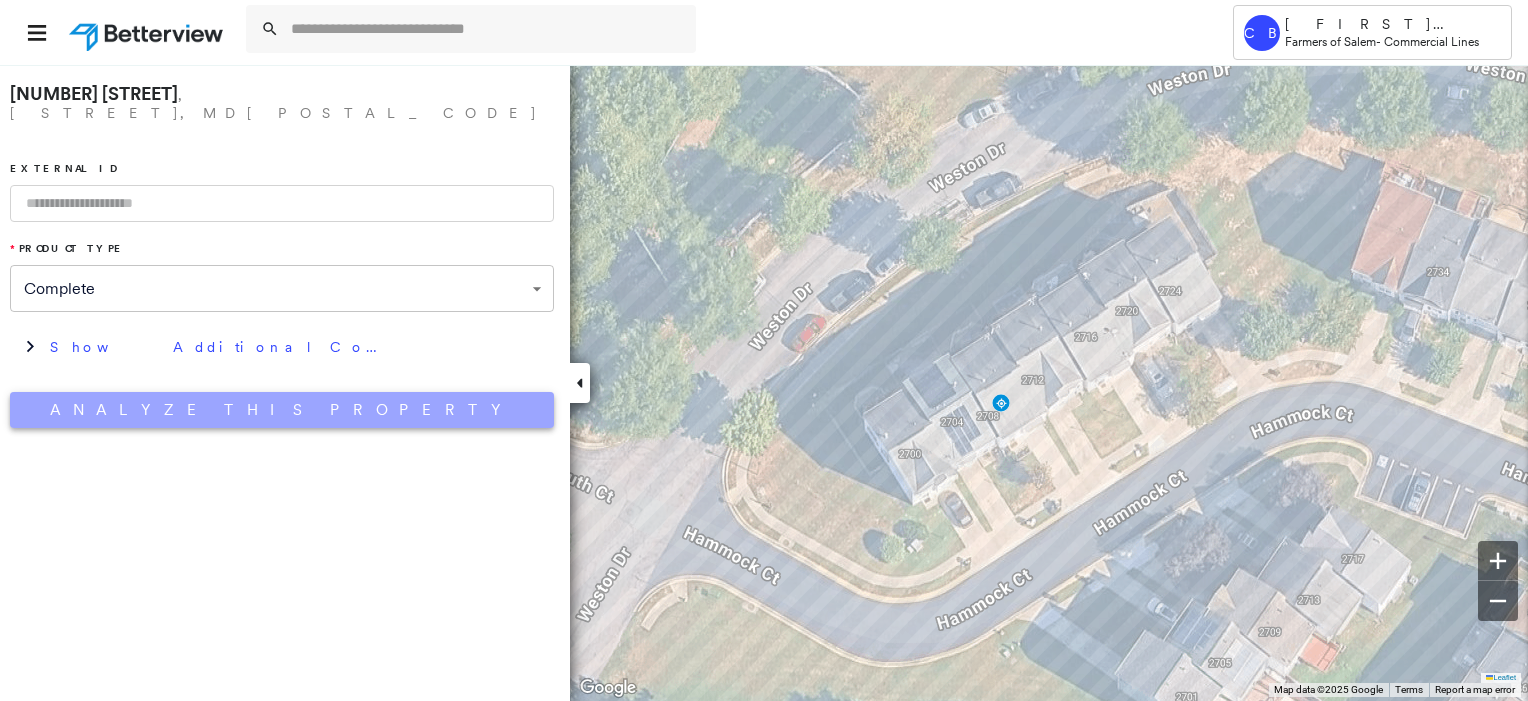 click on "Analyze This Property" at bounding box center [282, 410] 